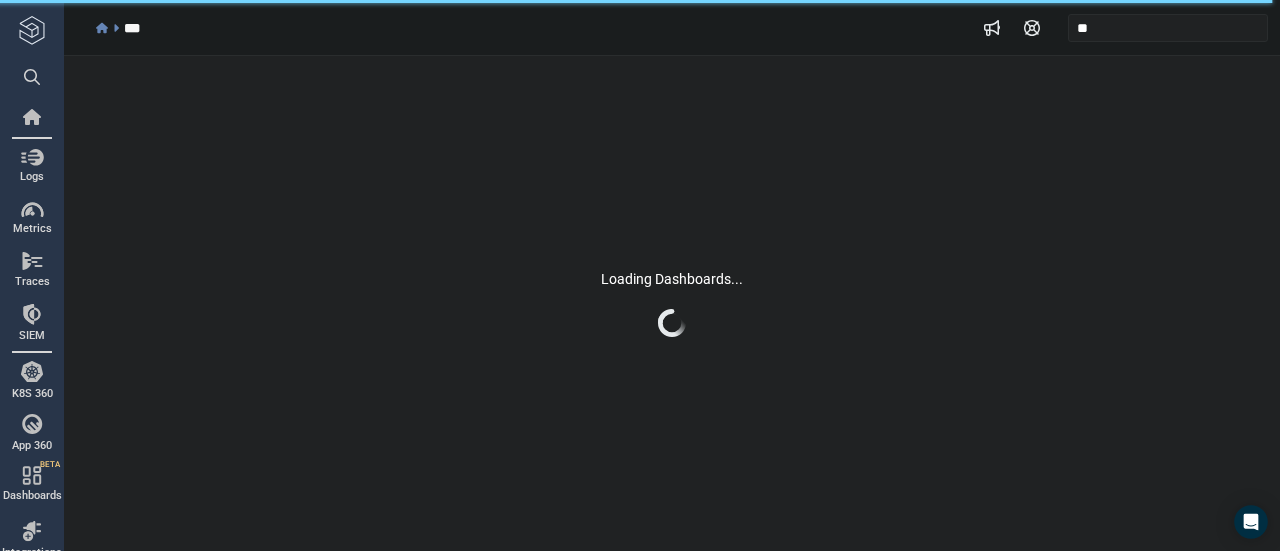 scroll, scrollTop: 0, scrollLeft: 0, axis: both 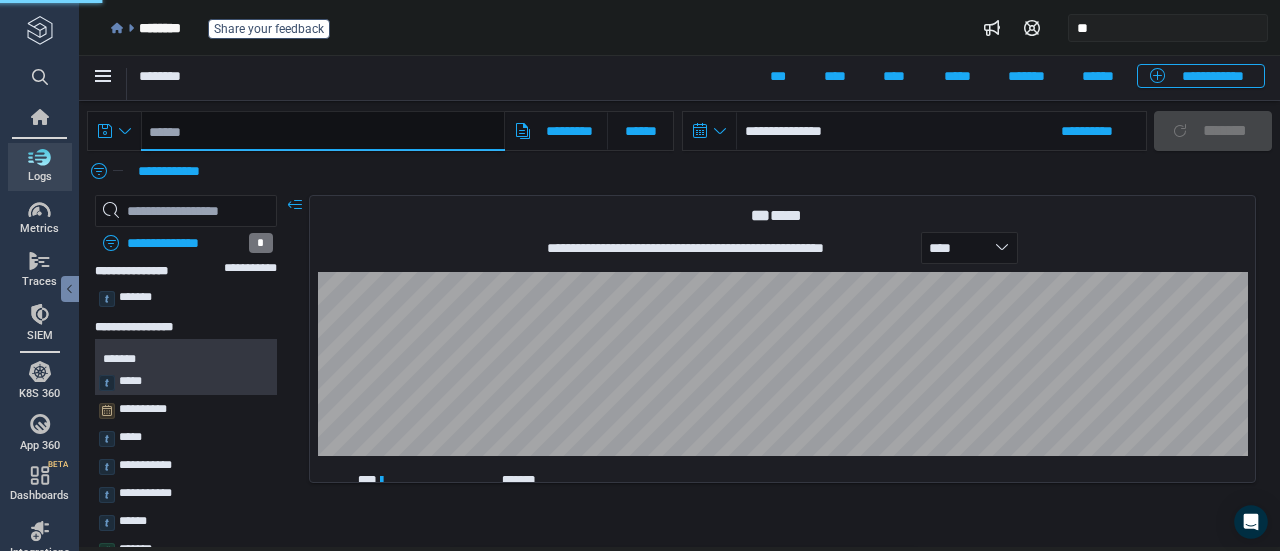 click at bounding box center (323, 131) 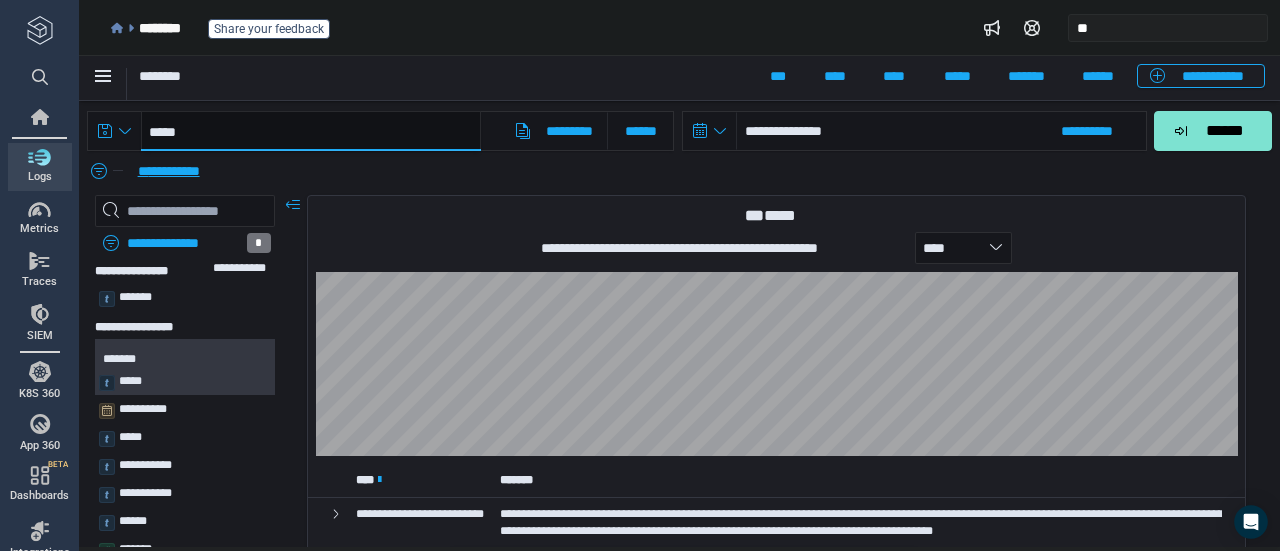 type on "*****" 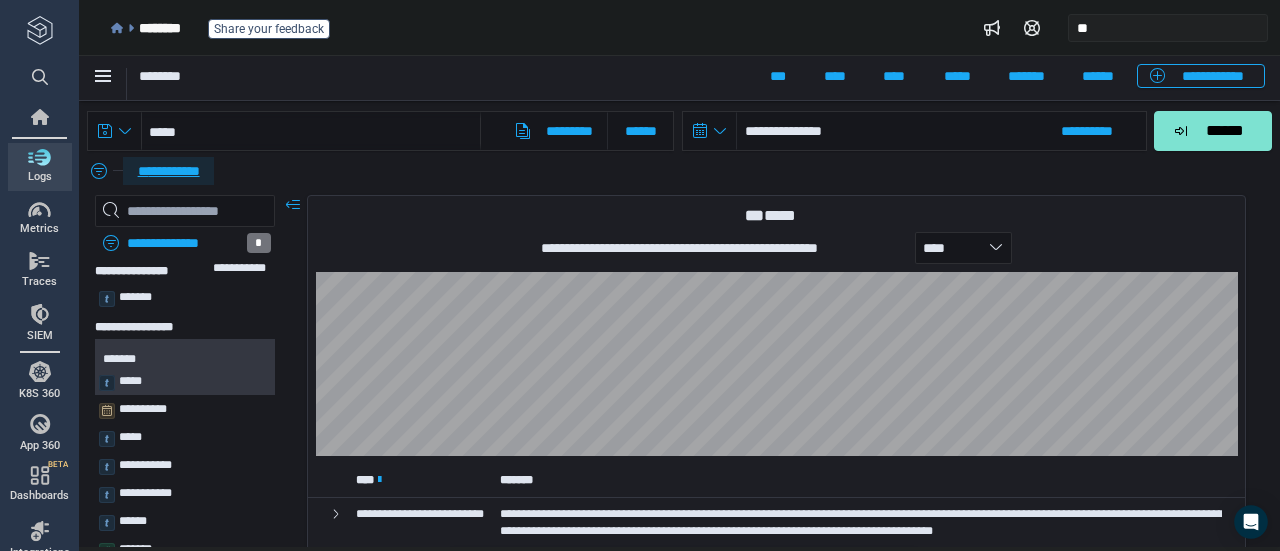 click on "**********" at bounding box center [168, 171] 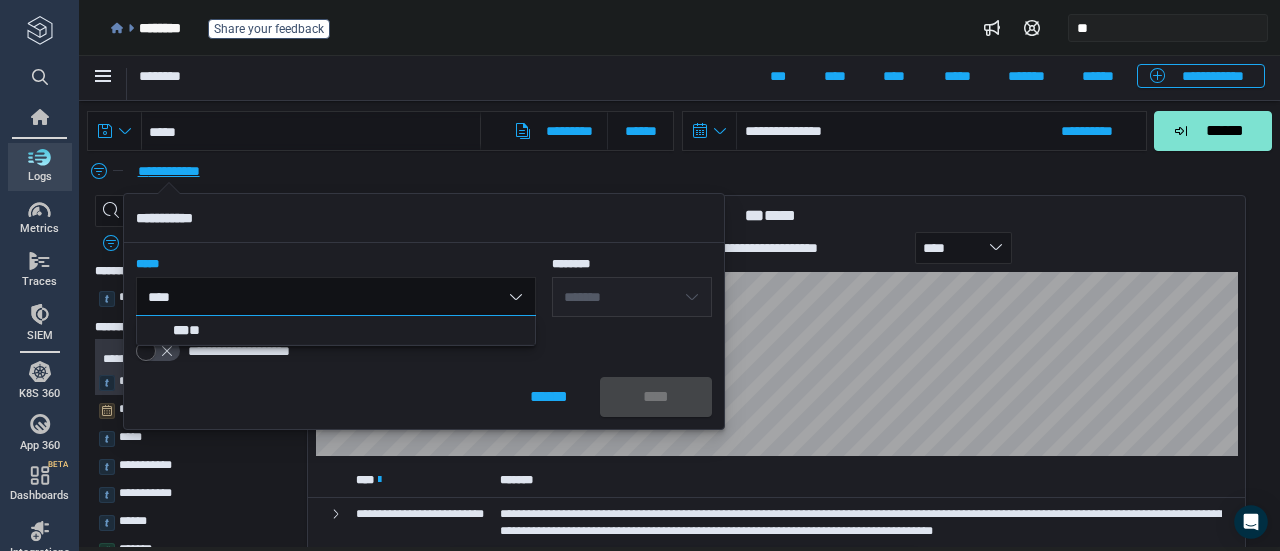 type on "*****" 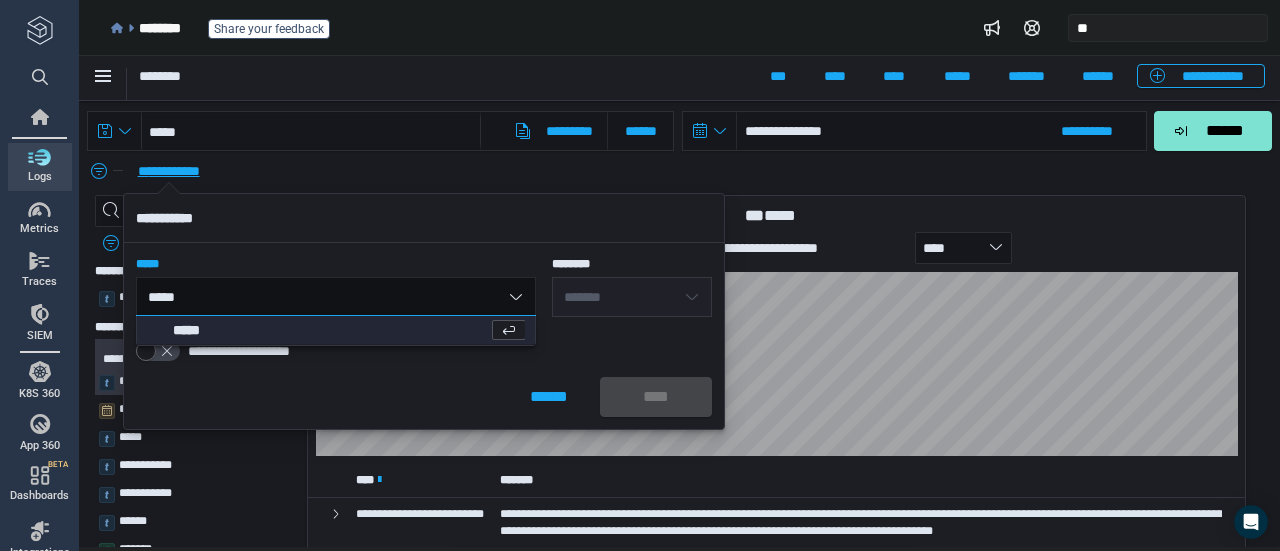 type 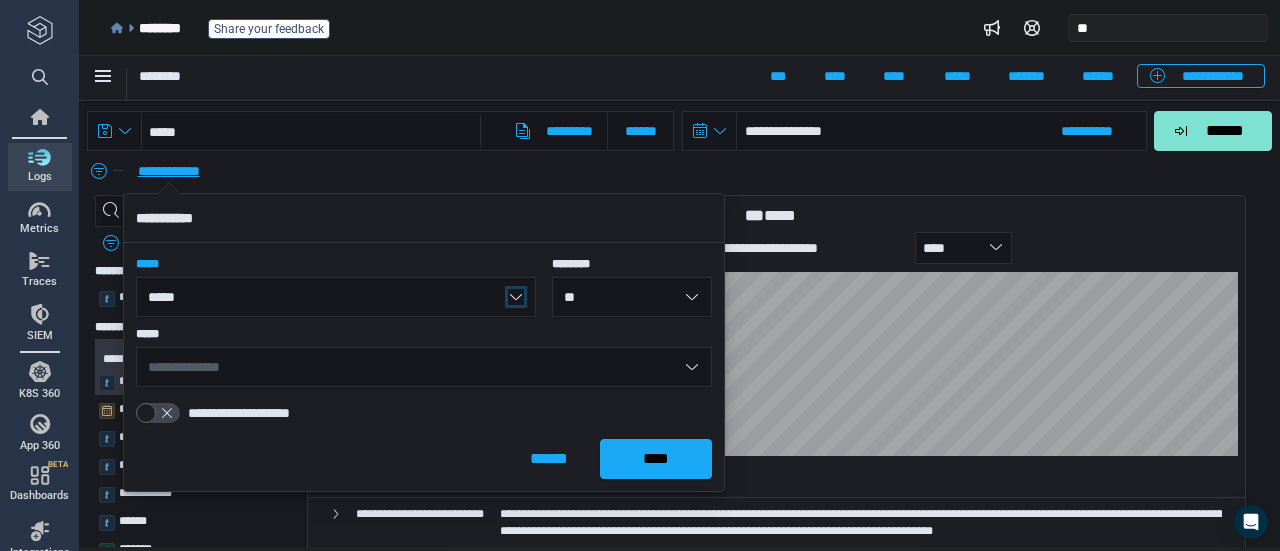 type 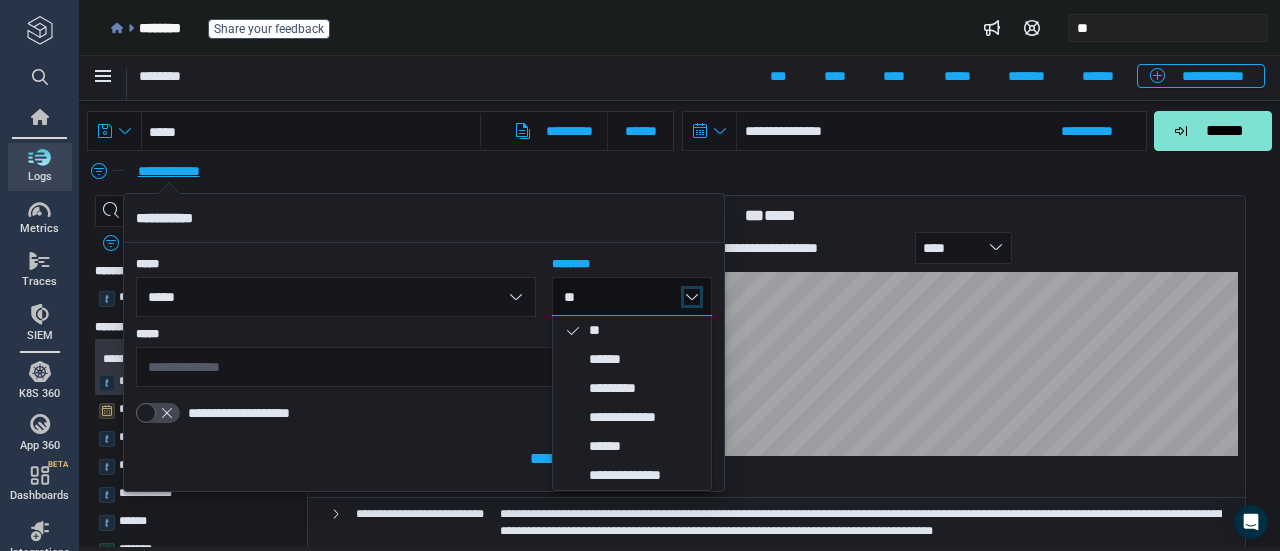 type 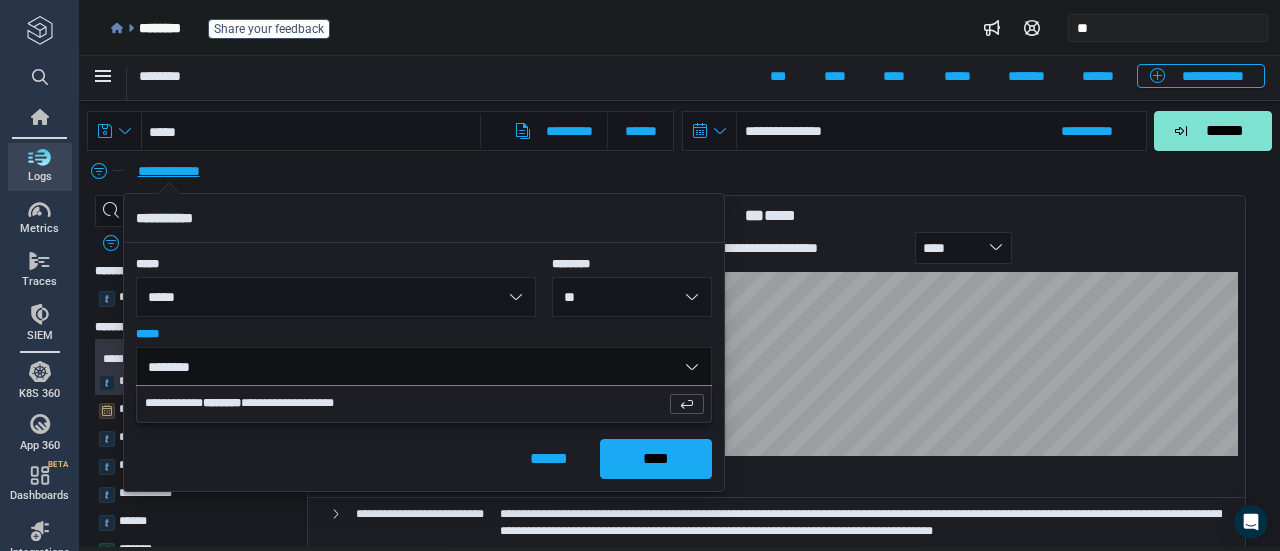 type on "*******" 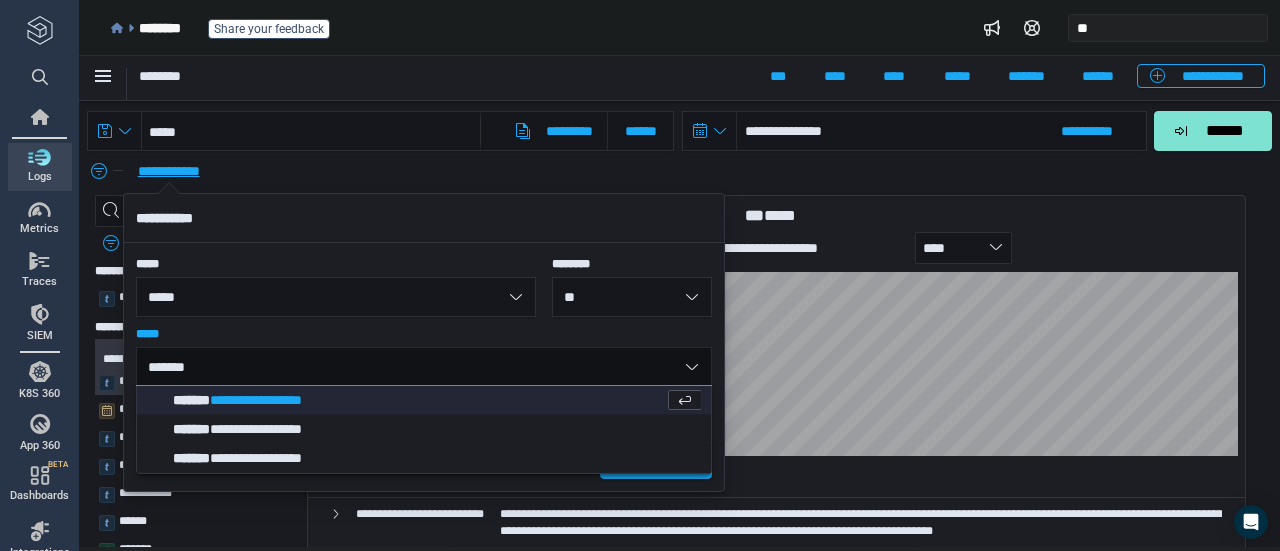 type 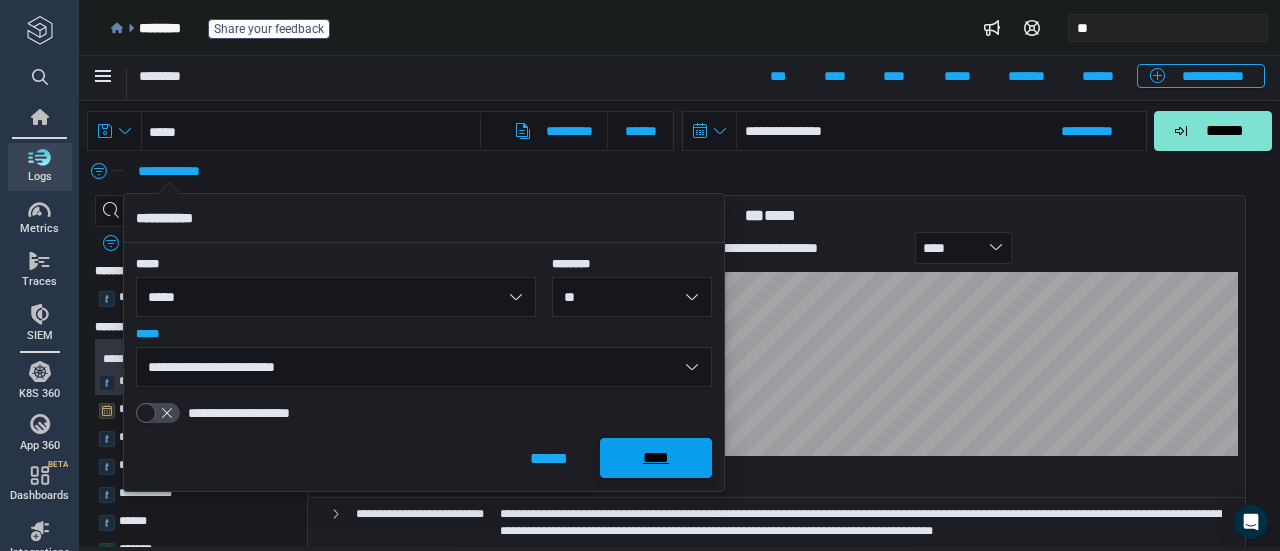 click on "****" at bounding box center (656, 458) 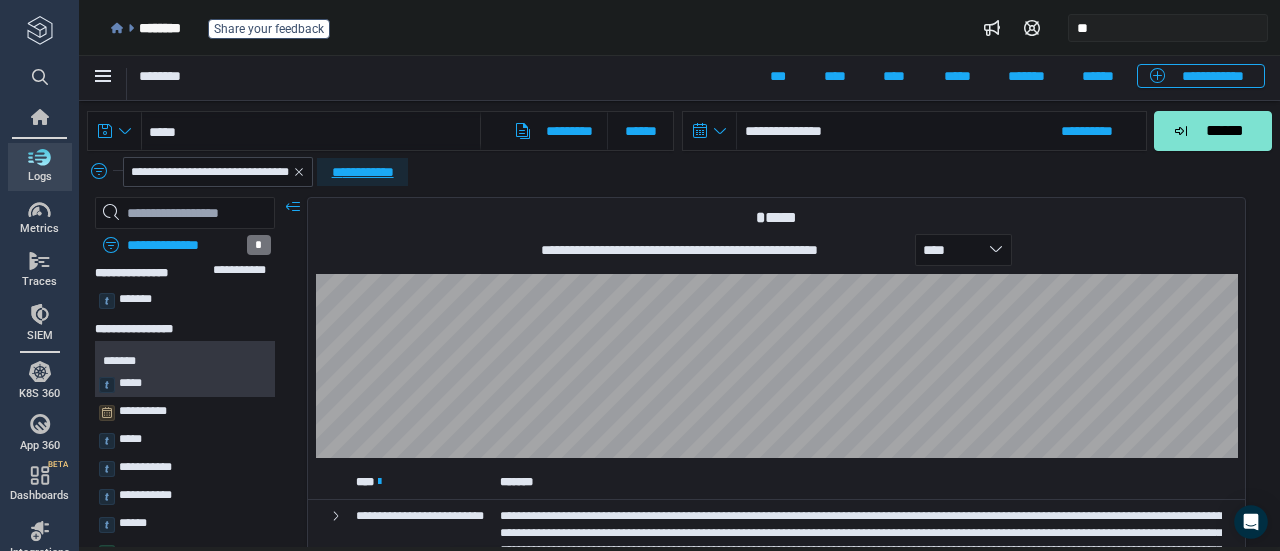 scroll, scrollTop: 1, scrollLeft: 0, axis: vertical 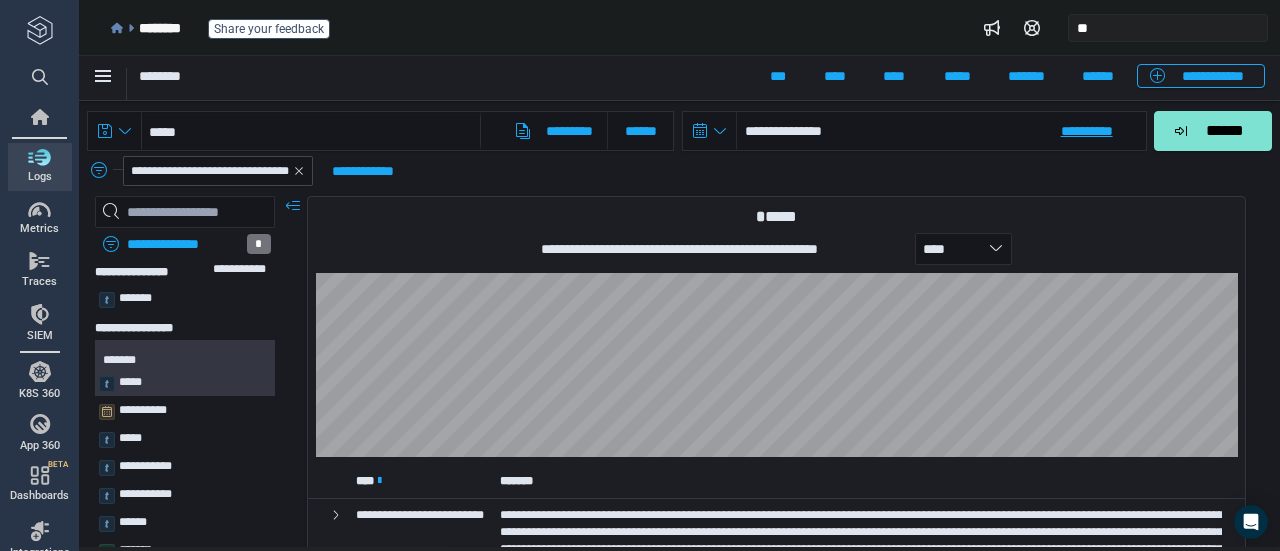 click on "**********" at bounding box center (941, 131) 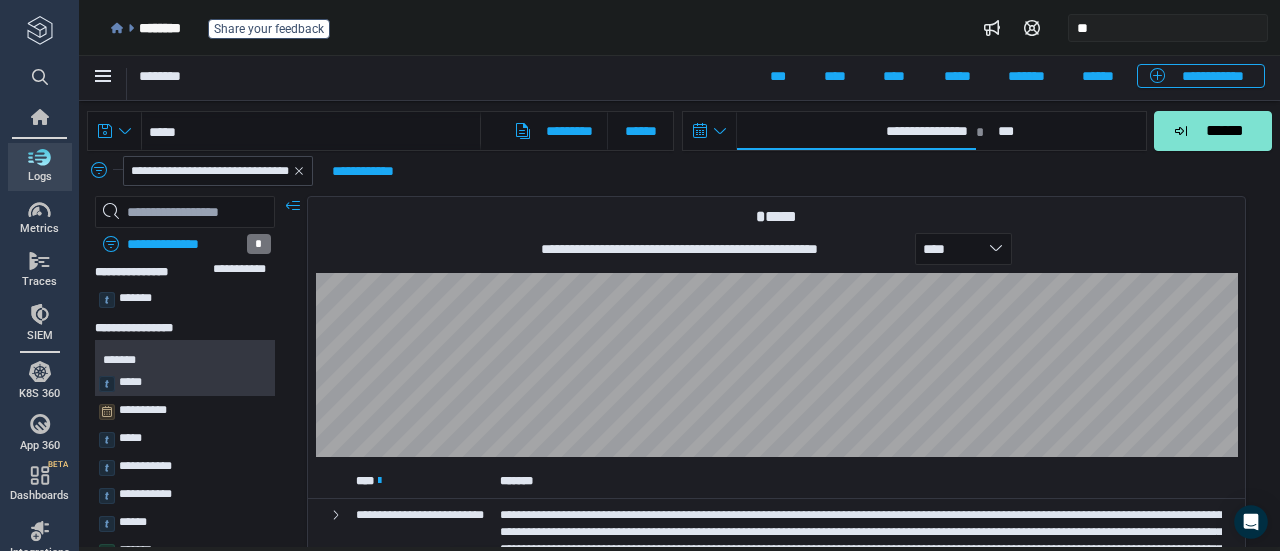 click on "**********" at bounding box center [856, 131] 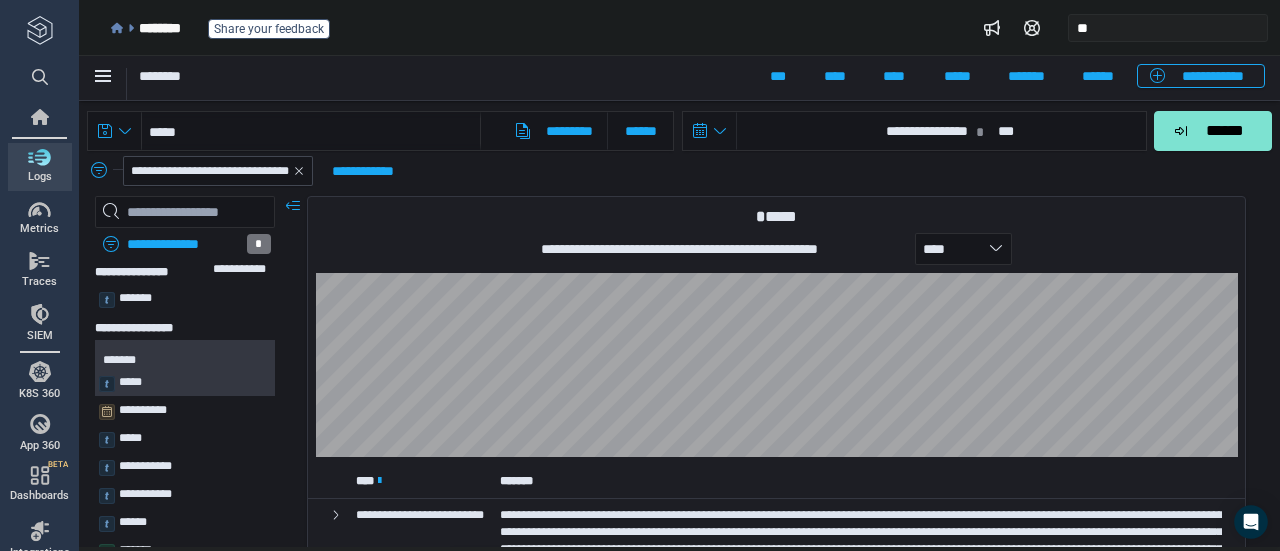 select on "*" 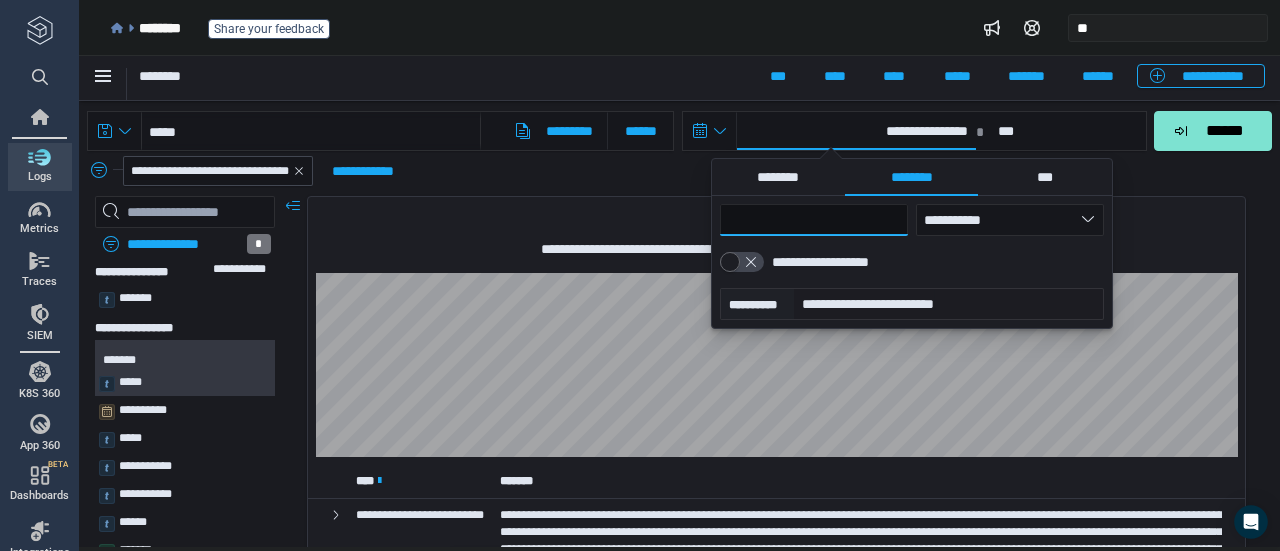 drag, startPoint x: 806, startPoint y: 217, endPoint x: 692, endPoint y: 215, distance: 114.01754 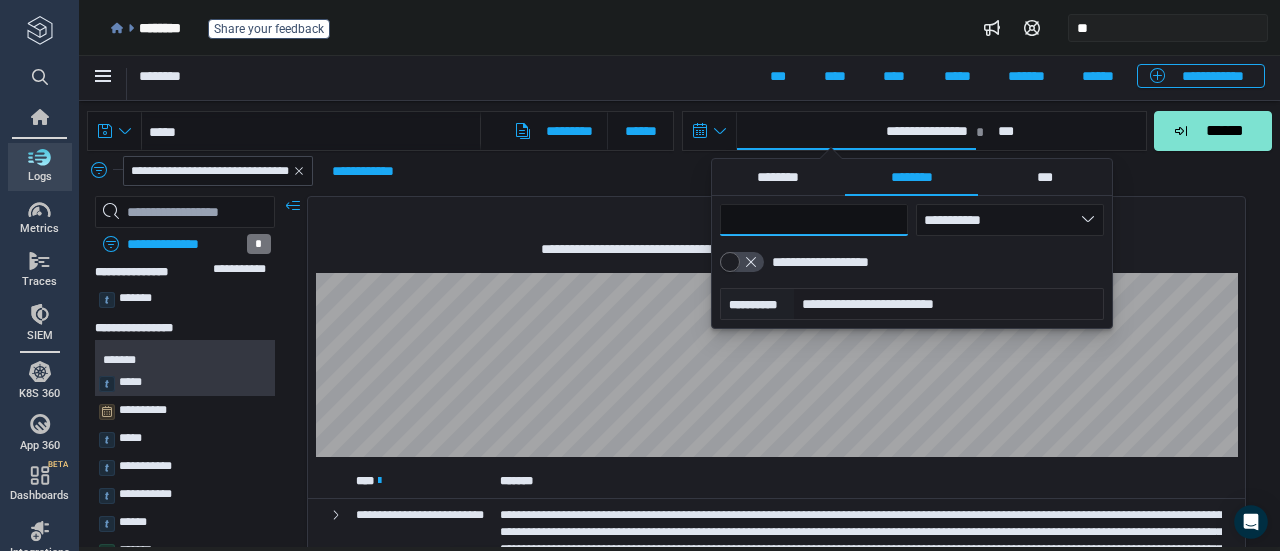 click on "**********" at bounding box center (679, 298) 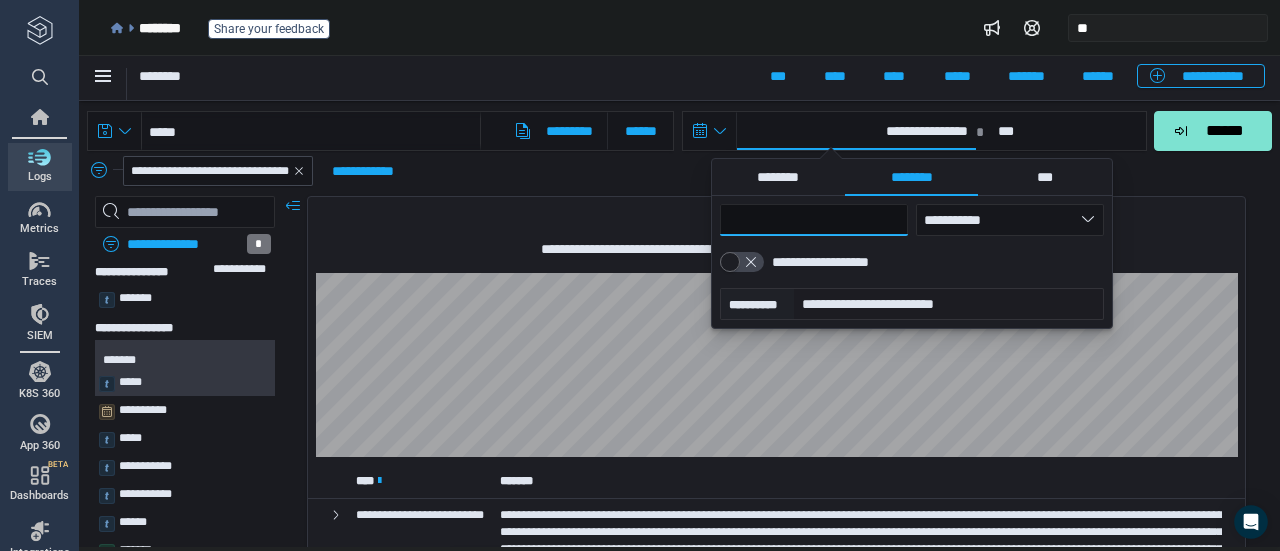 type on "*" 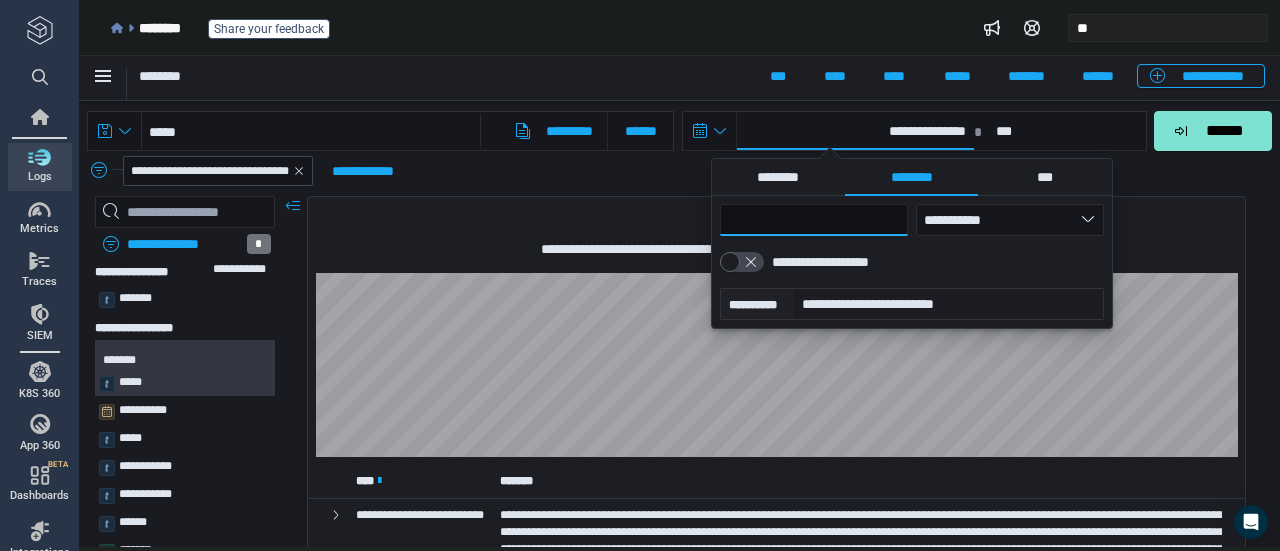 type on "*" 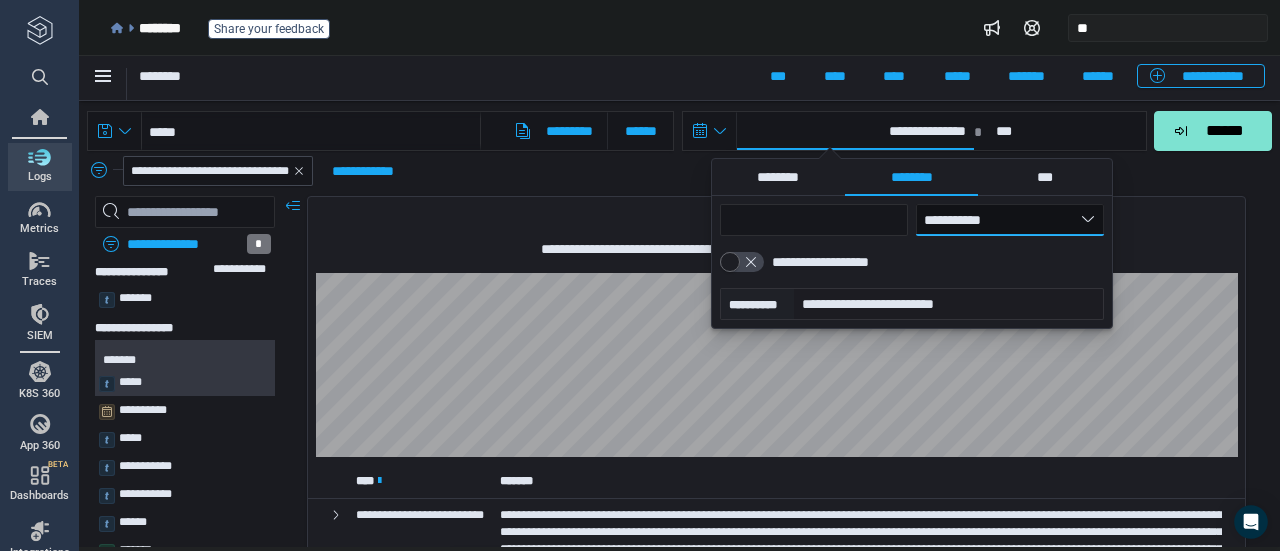 click on "**********" at bounding box center [1010, 220] 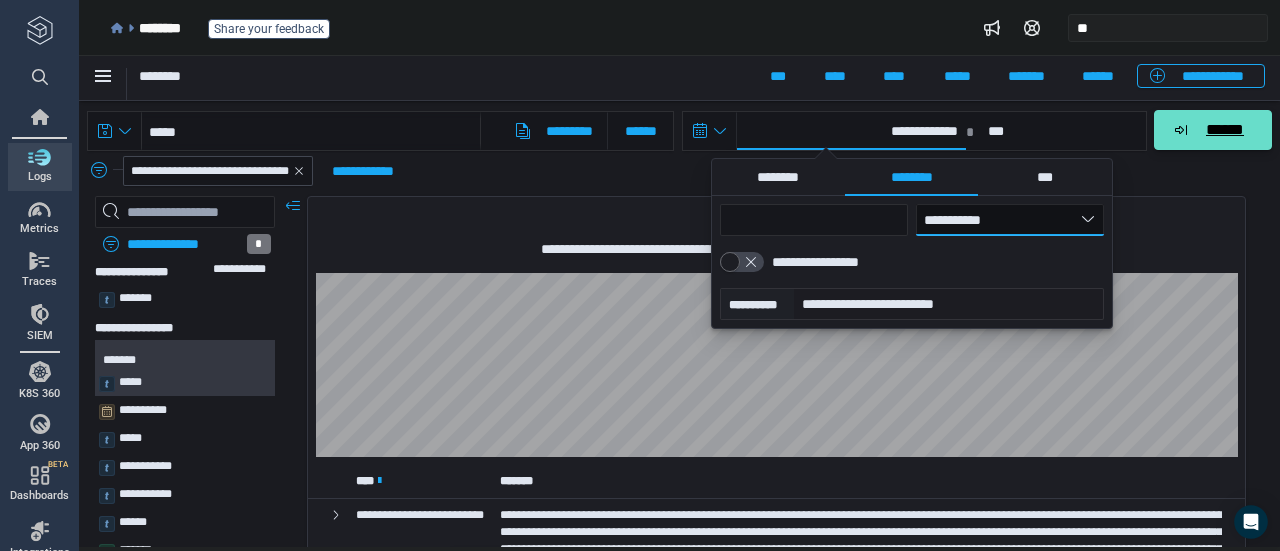 click on "******" at bounding box center [1213, 130] 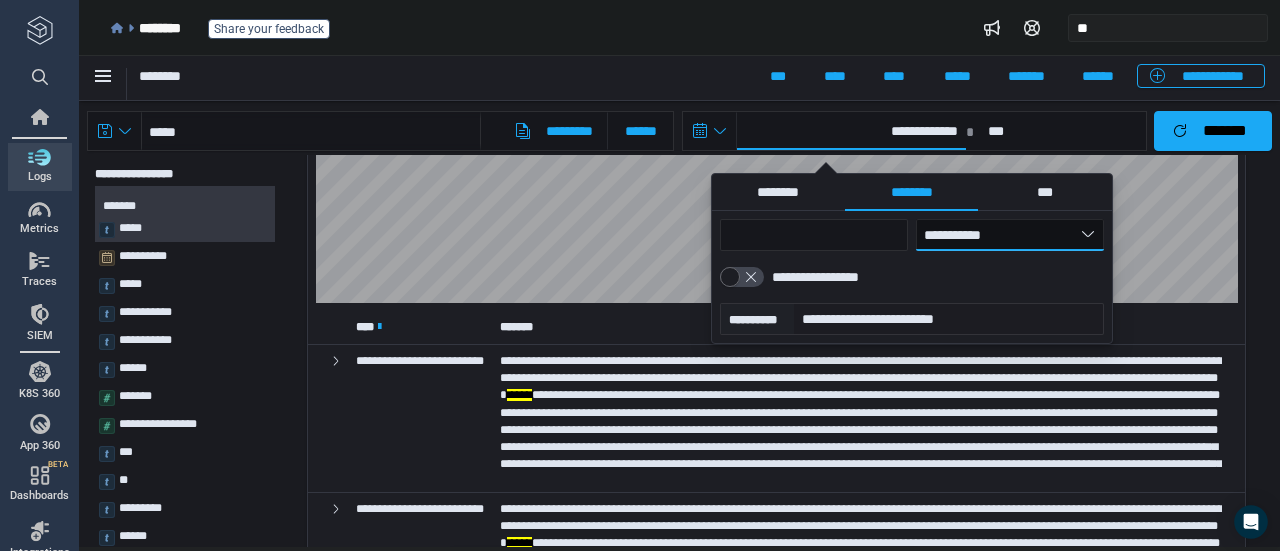 scroll, scrollTop: 0, scrollLeft: 0, axis: both 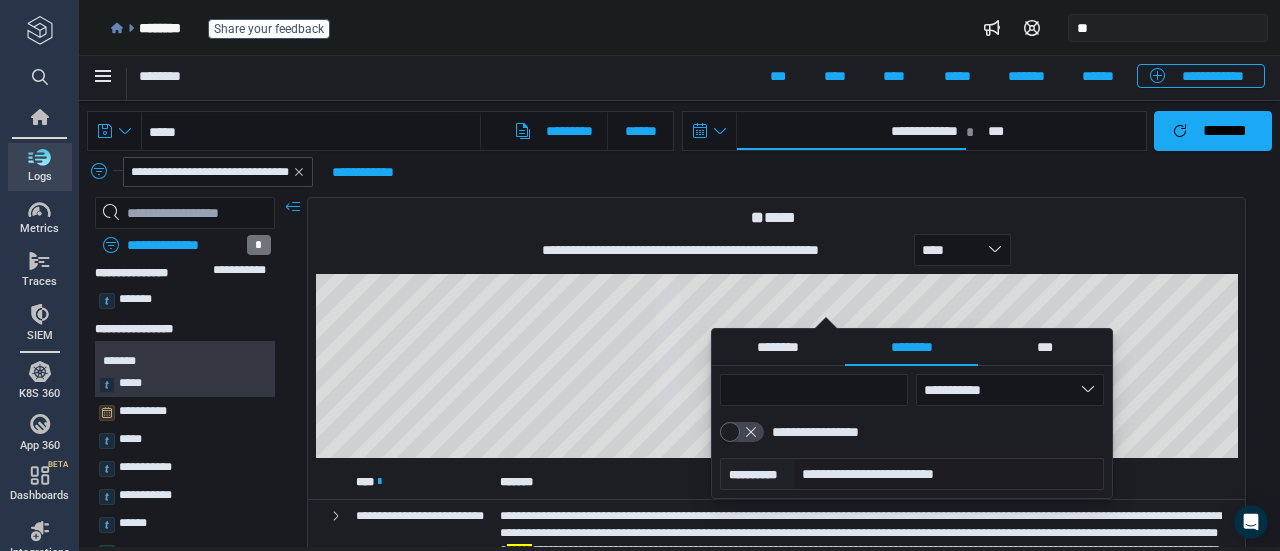 type on "**********" 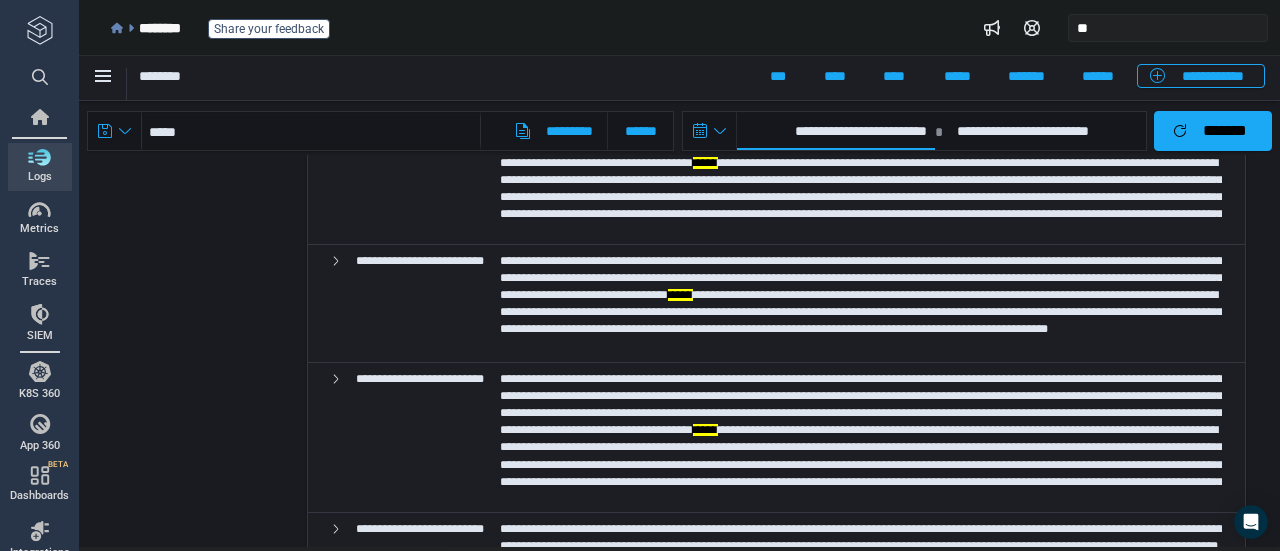 scroll, scrollTop: 1604, scrollLeft: 0, axis: vertical 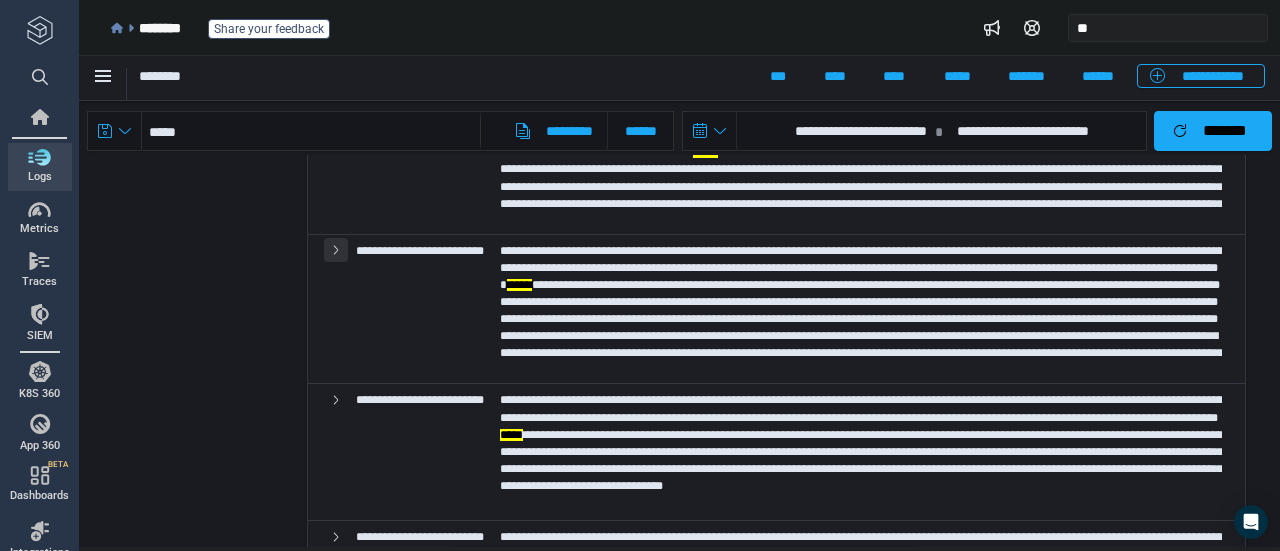 click 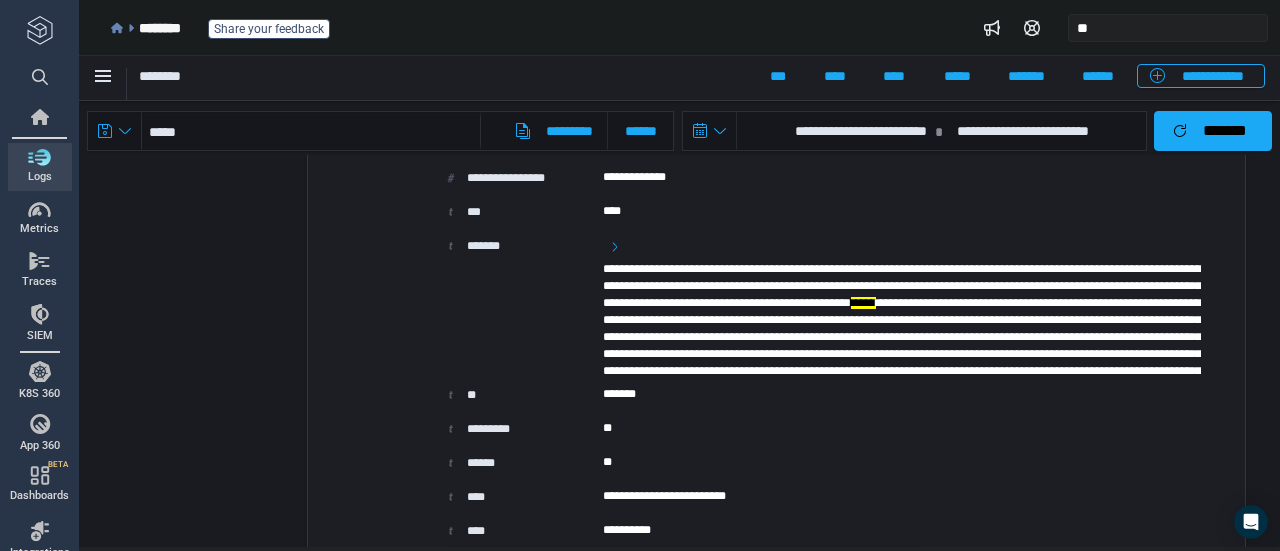 scroll, scrollTop: 2146, scrollLeft: 0, axis: vertical 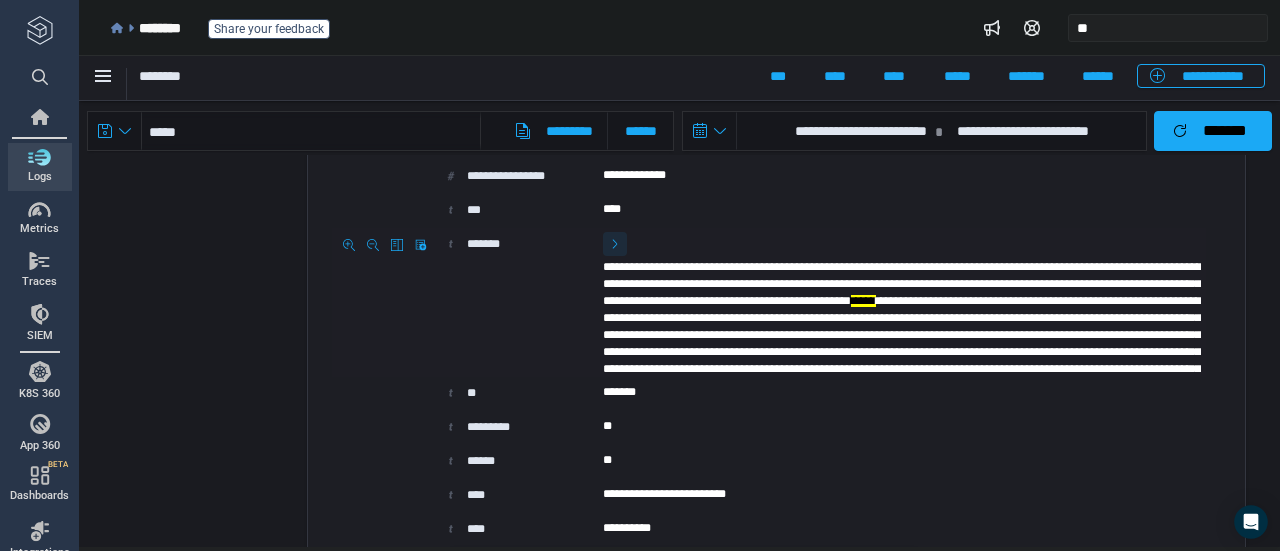 click at bounding box center (615, 244) 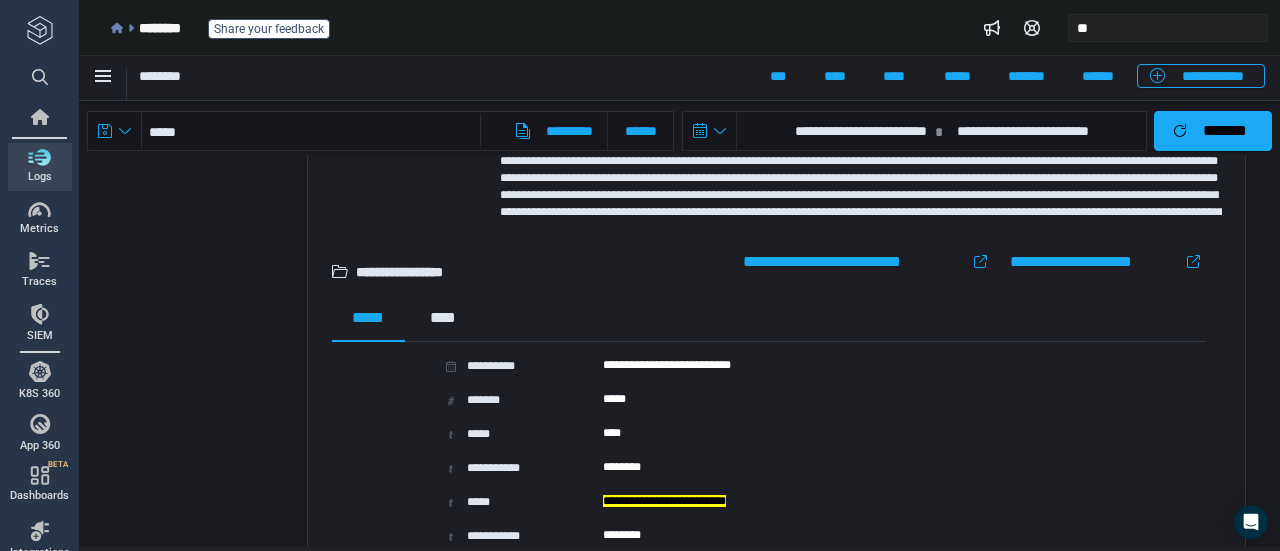 scroll, scrollTop: 1486, scrollLeft: 0, axis: vertical 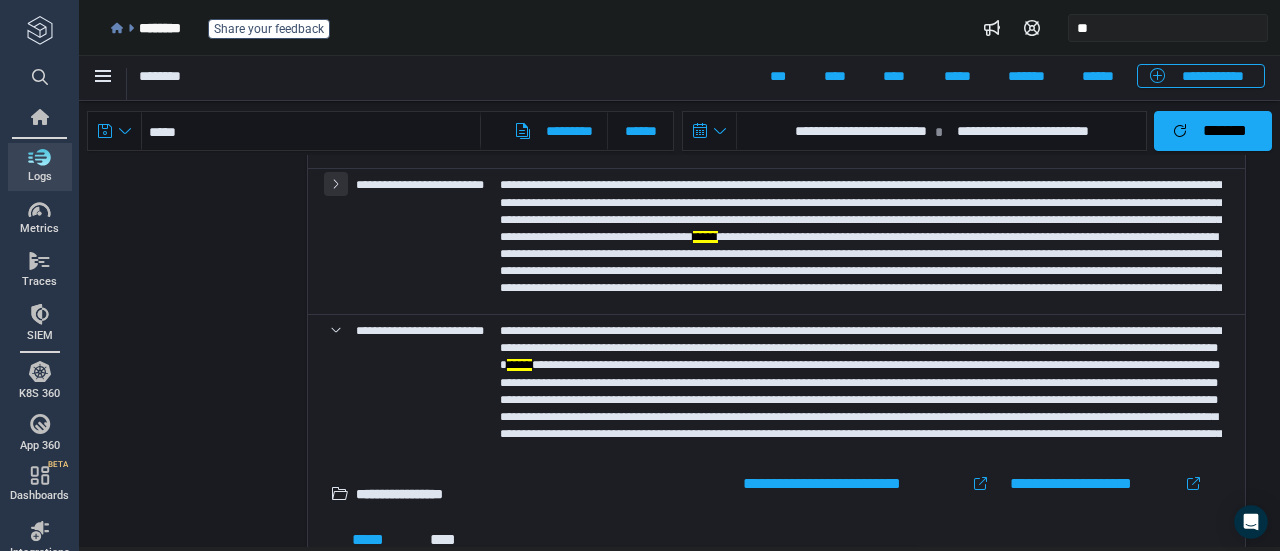 click 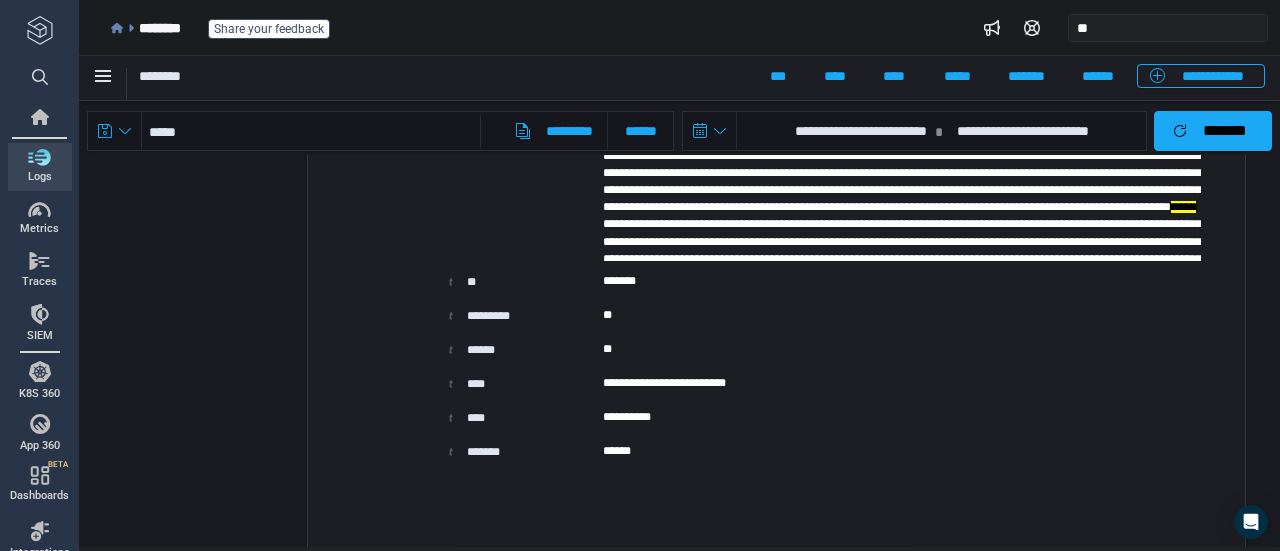 scroll, scrollTop: 2092, scrollLeft: 0, axis: vertical 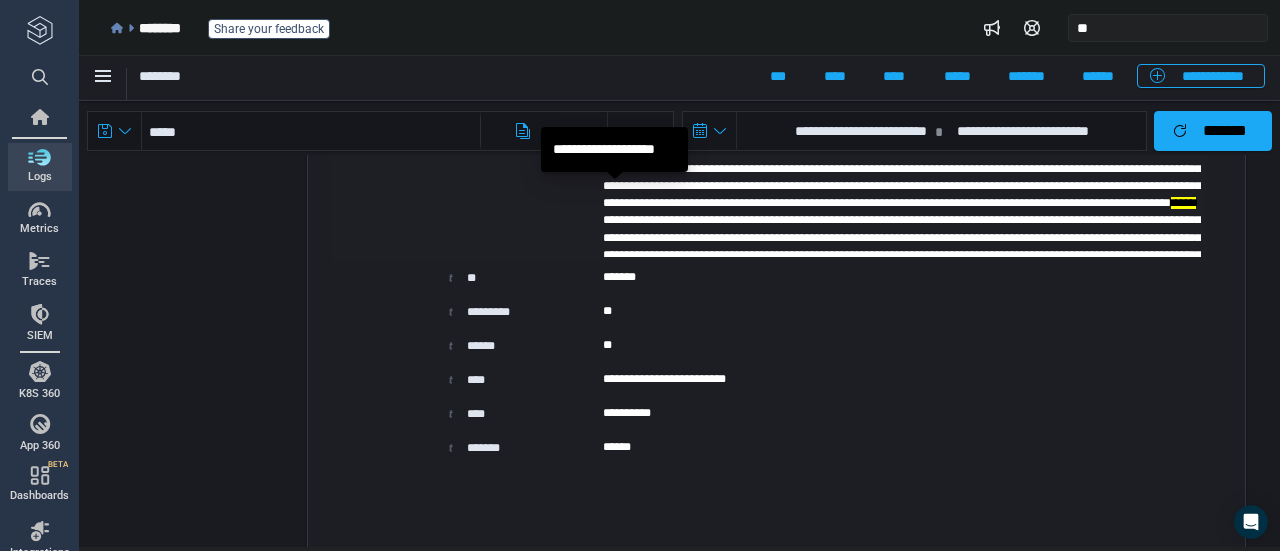 click at bounding box center (615, 129) 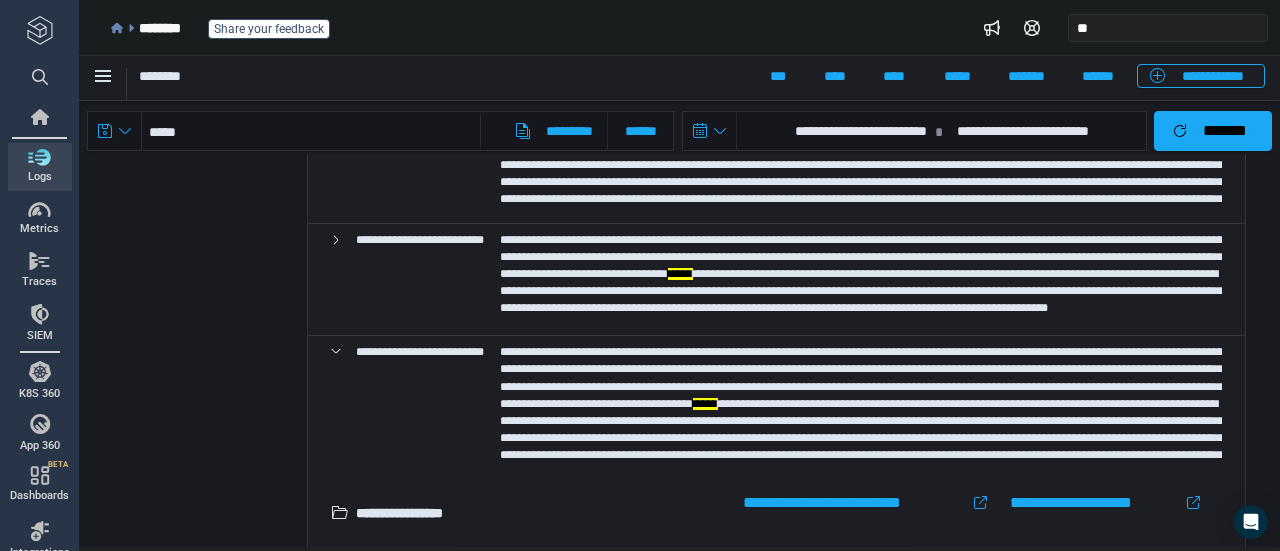 scroll, scrollTop: 1300, scrollLeft: 0, axis: vertical 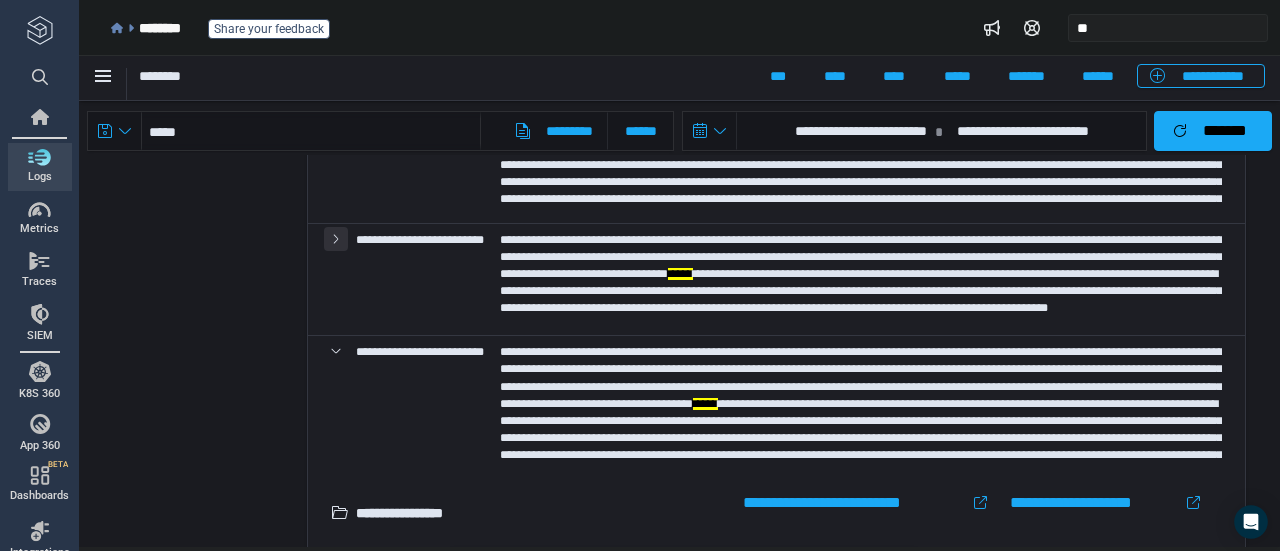 click 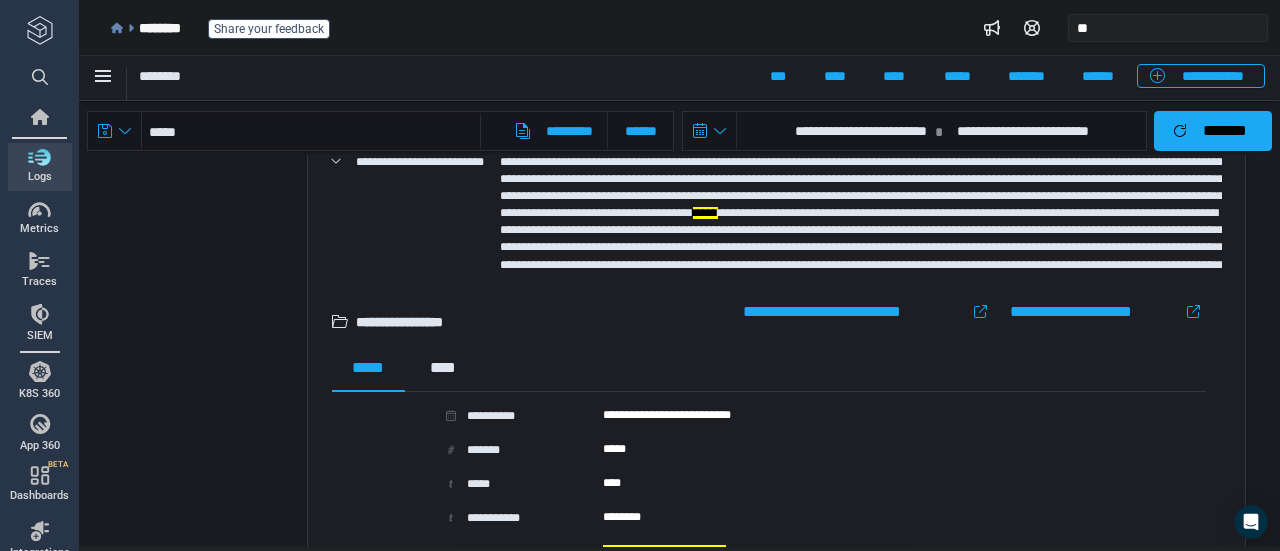 scroll, scrollTop: 2306, scrollLeft: 0, axis: vertical 